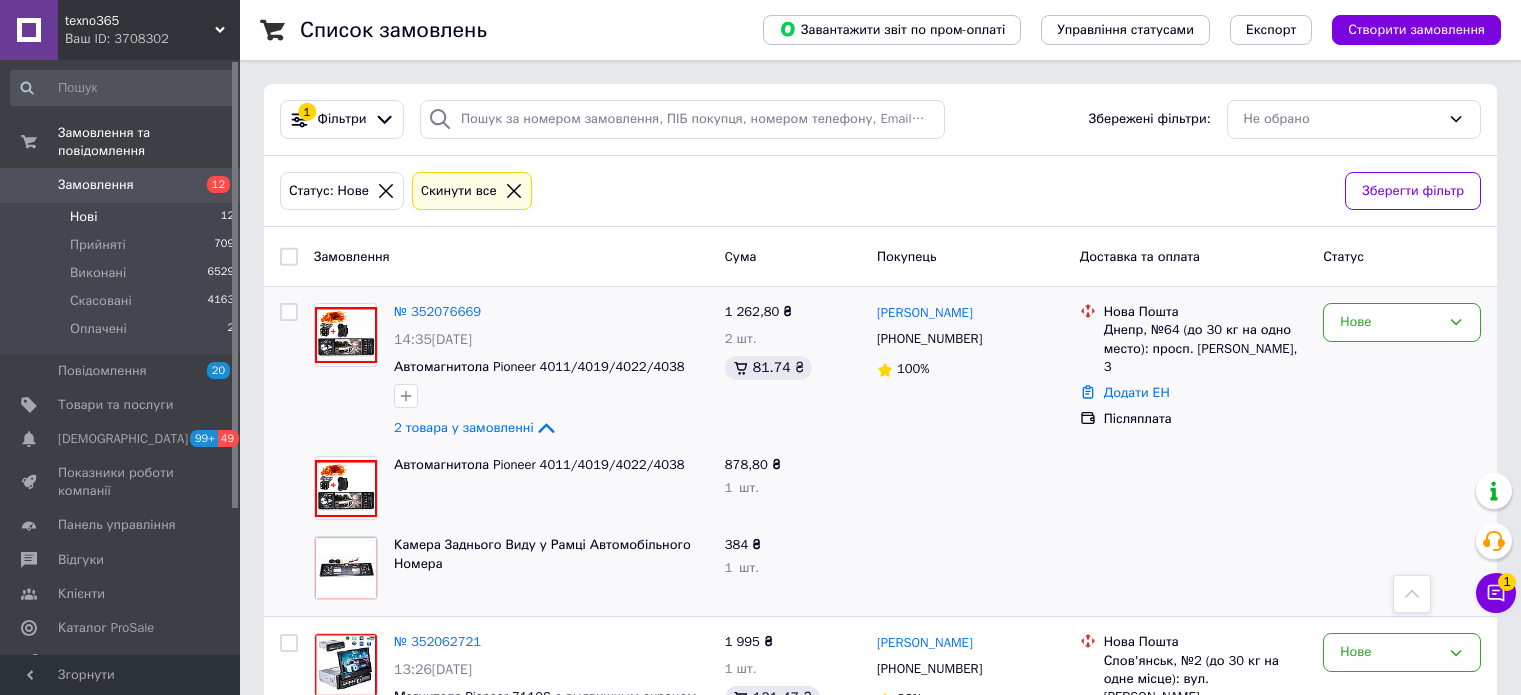 scroll, scrollTop: 512, scrollLeft: 0, axis: vertical 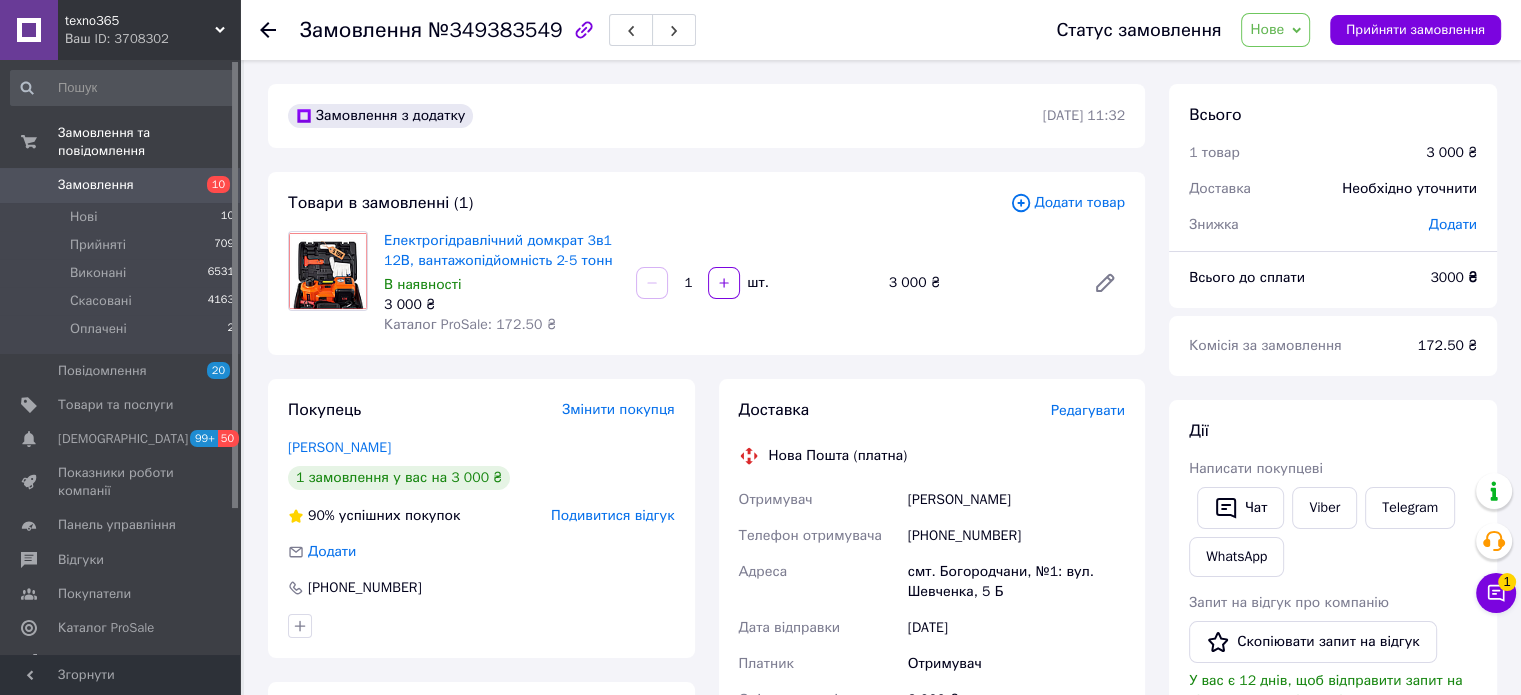 click on "Замовлення" at bounding box center (96, 185) 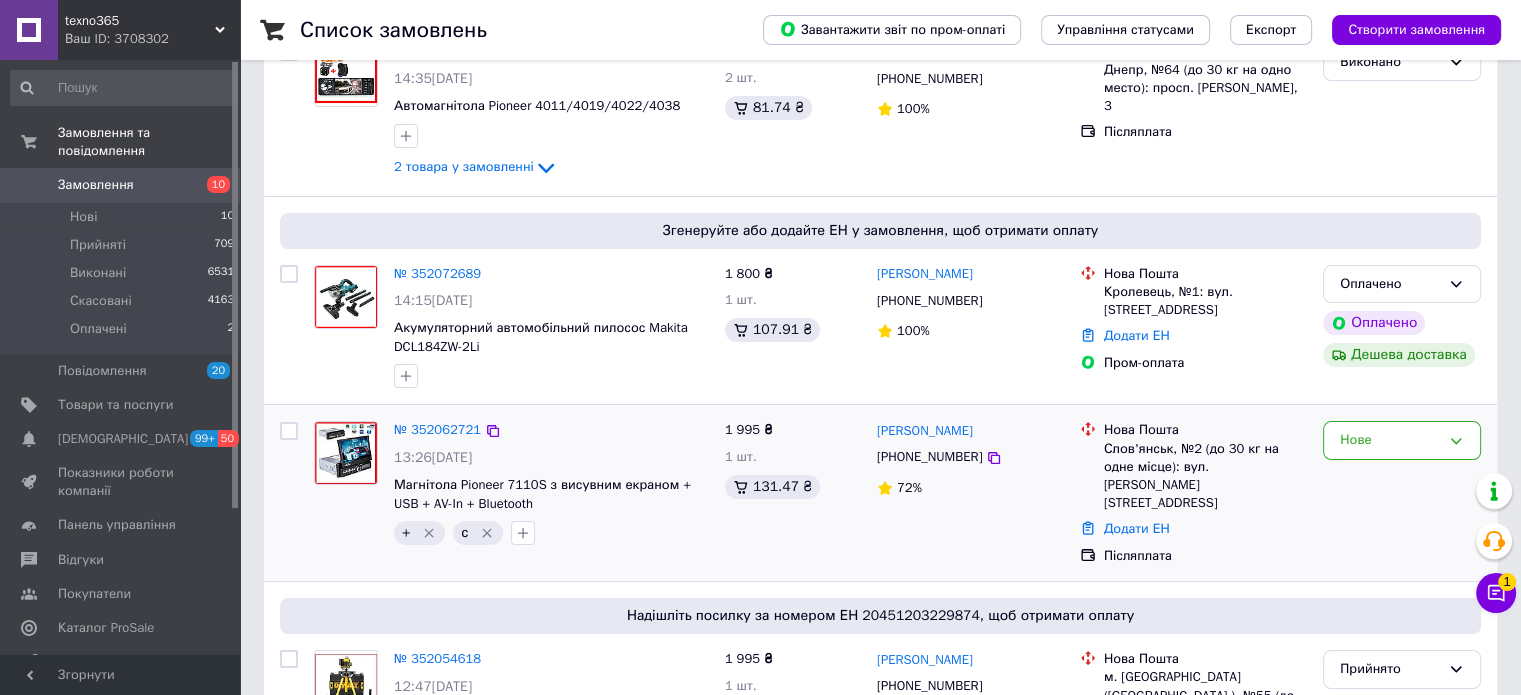 scroll, scrollTop: 300, scrollLeft: 0, axis: vertical 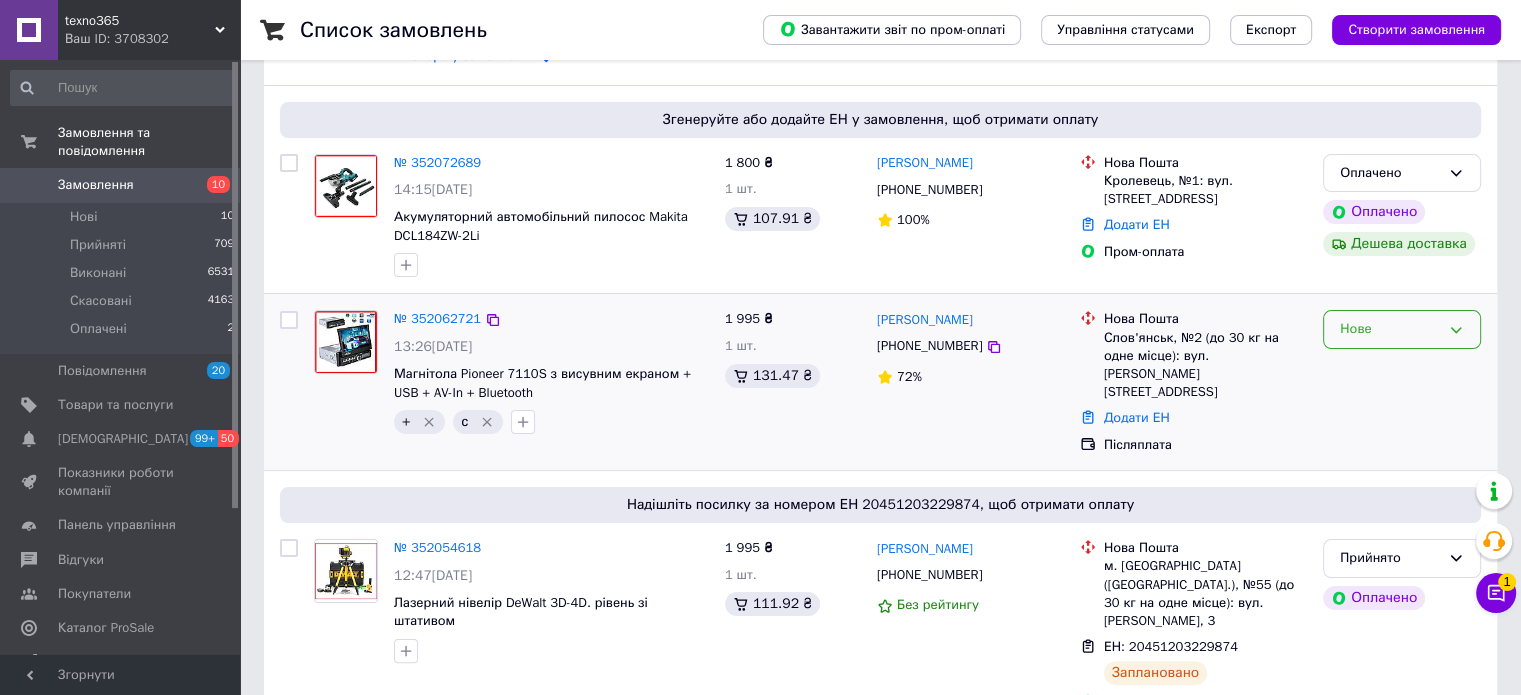 click on "Нове" at bounding box center [1390, 329] 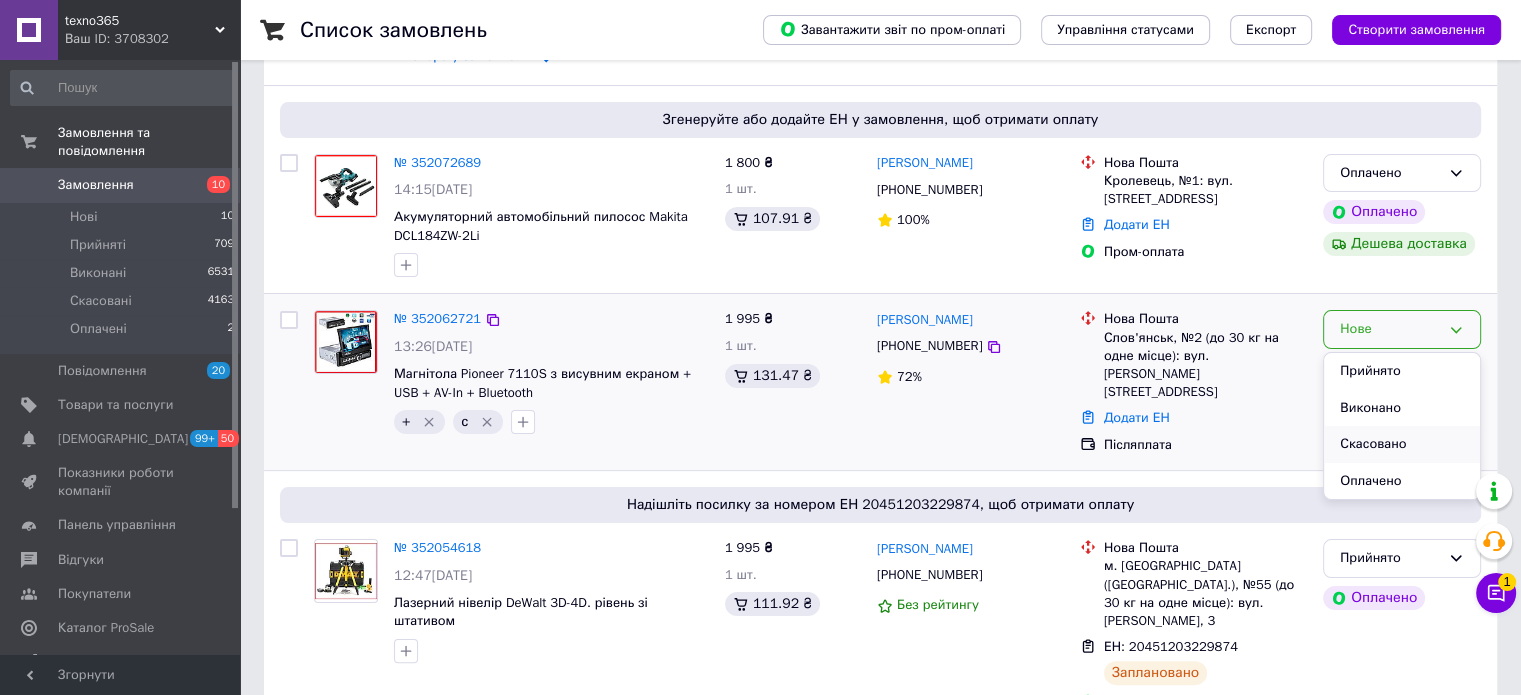 click on "Скасовано" at bounding box center (1402, 444) 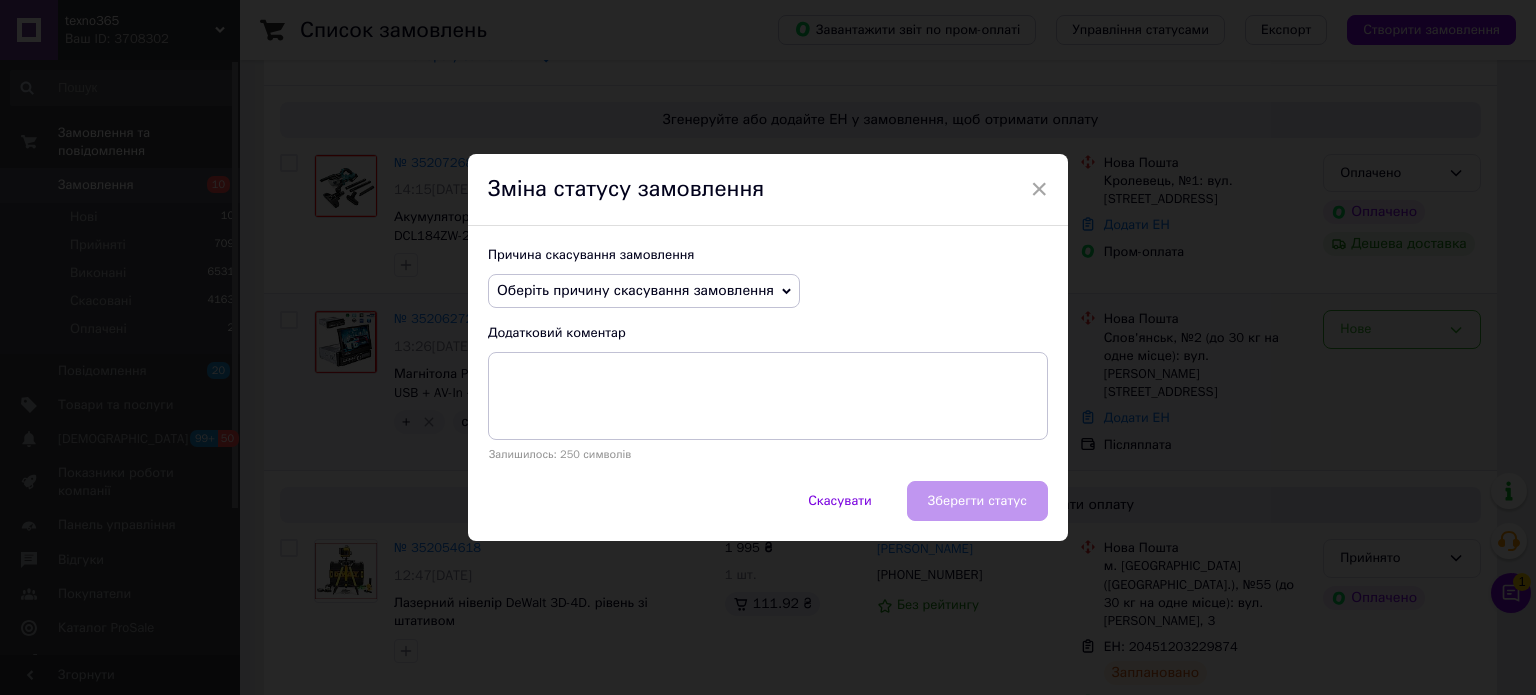 click on "Оберіть причину скасування замовлення" at bounding box center [635, 290] 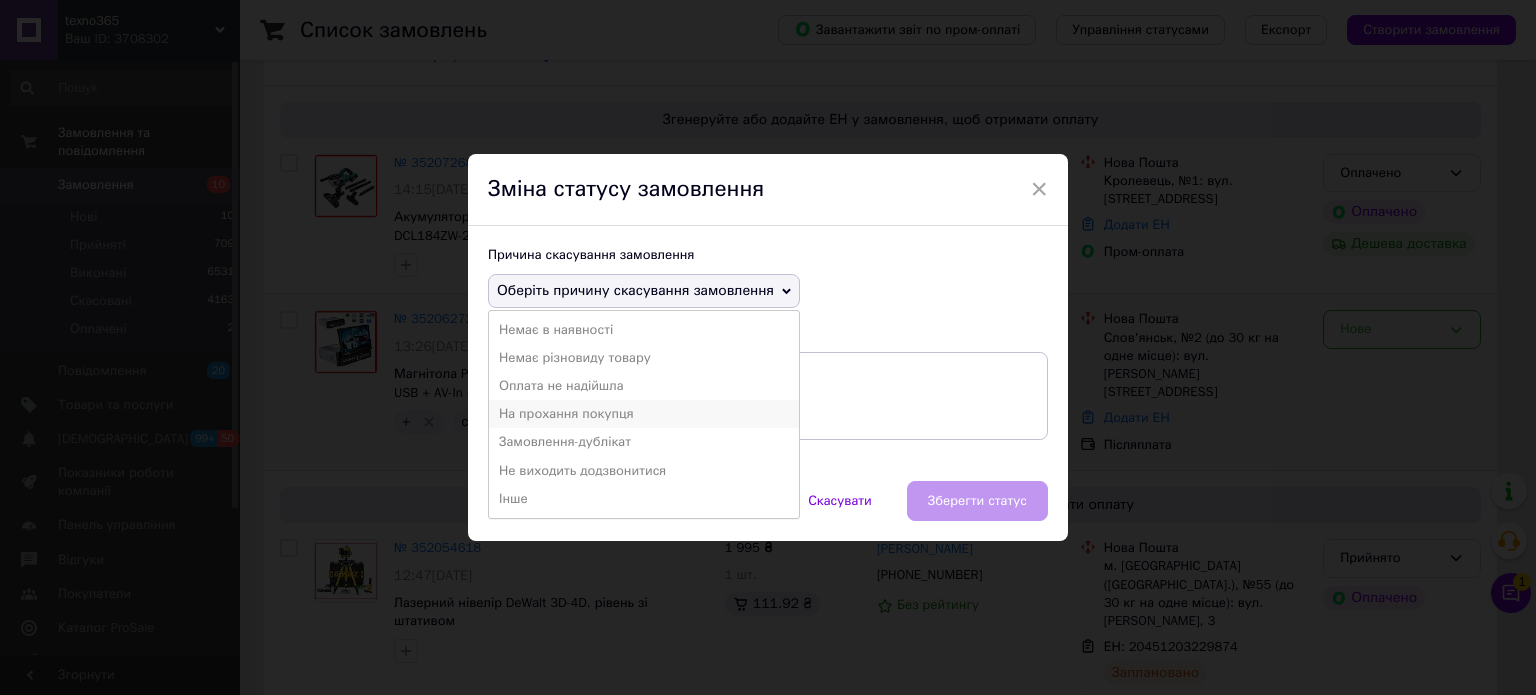 click on "На прохання покупця" at bounding box center (644, 414) 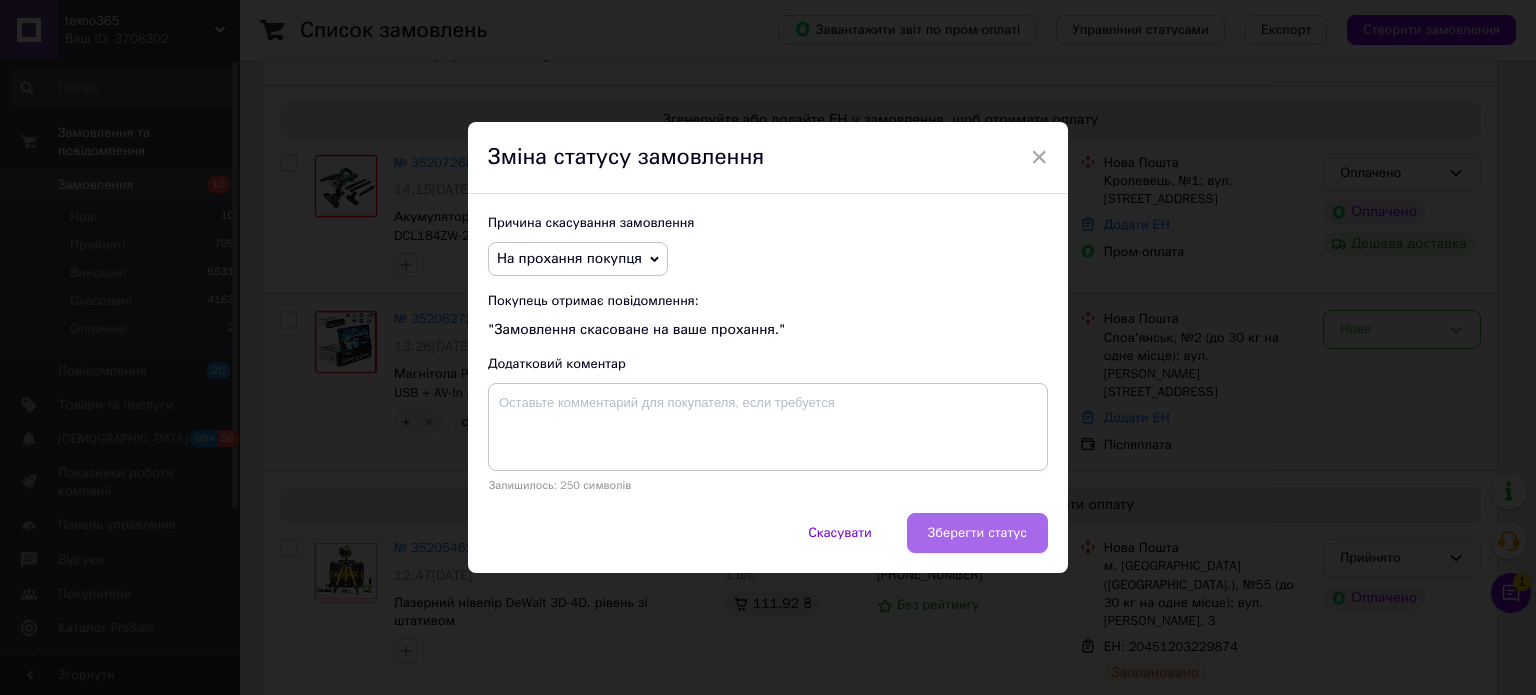 click on "Зберегти статус" at bounding box center [977, 533] 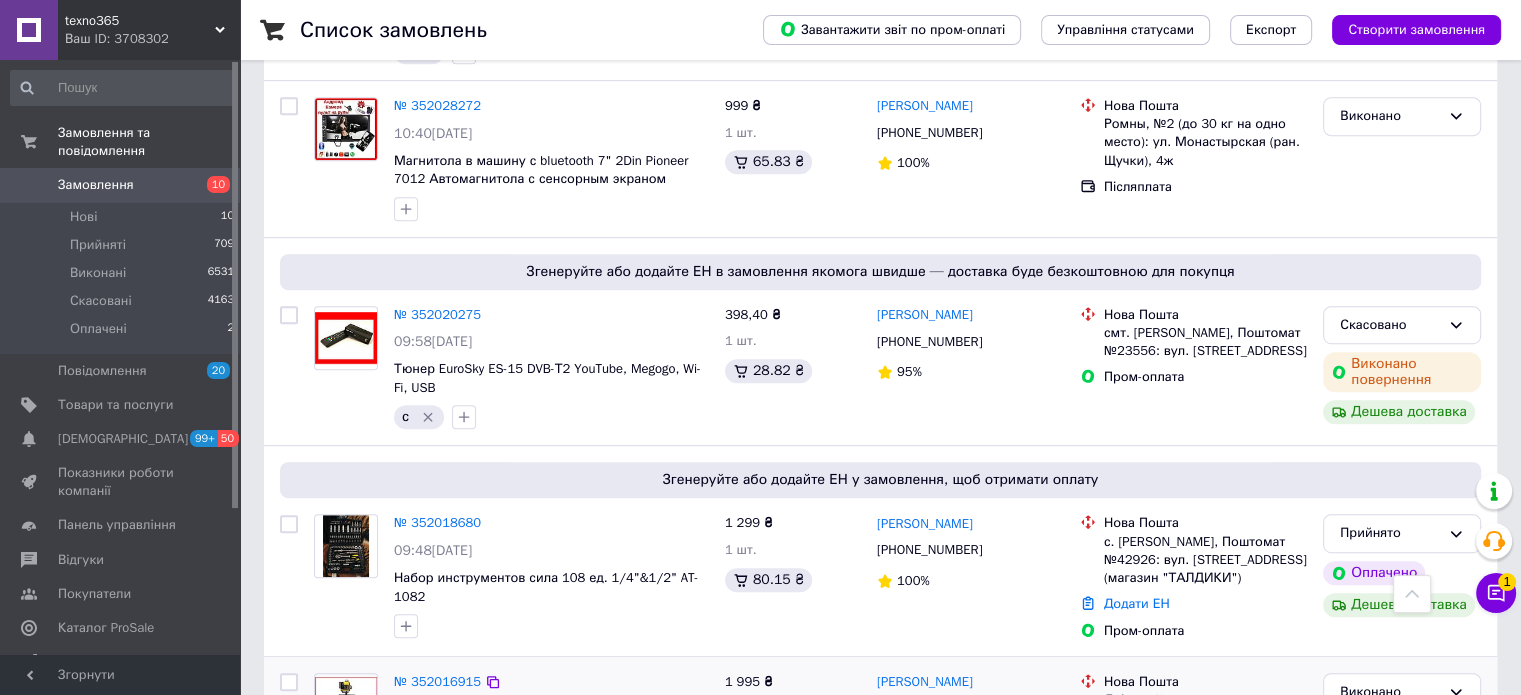 scroll, scrollTop: 1400, scrollLeft: 0, axis: vertical 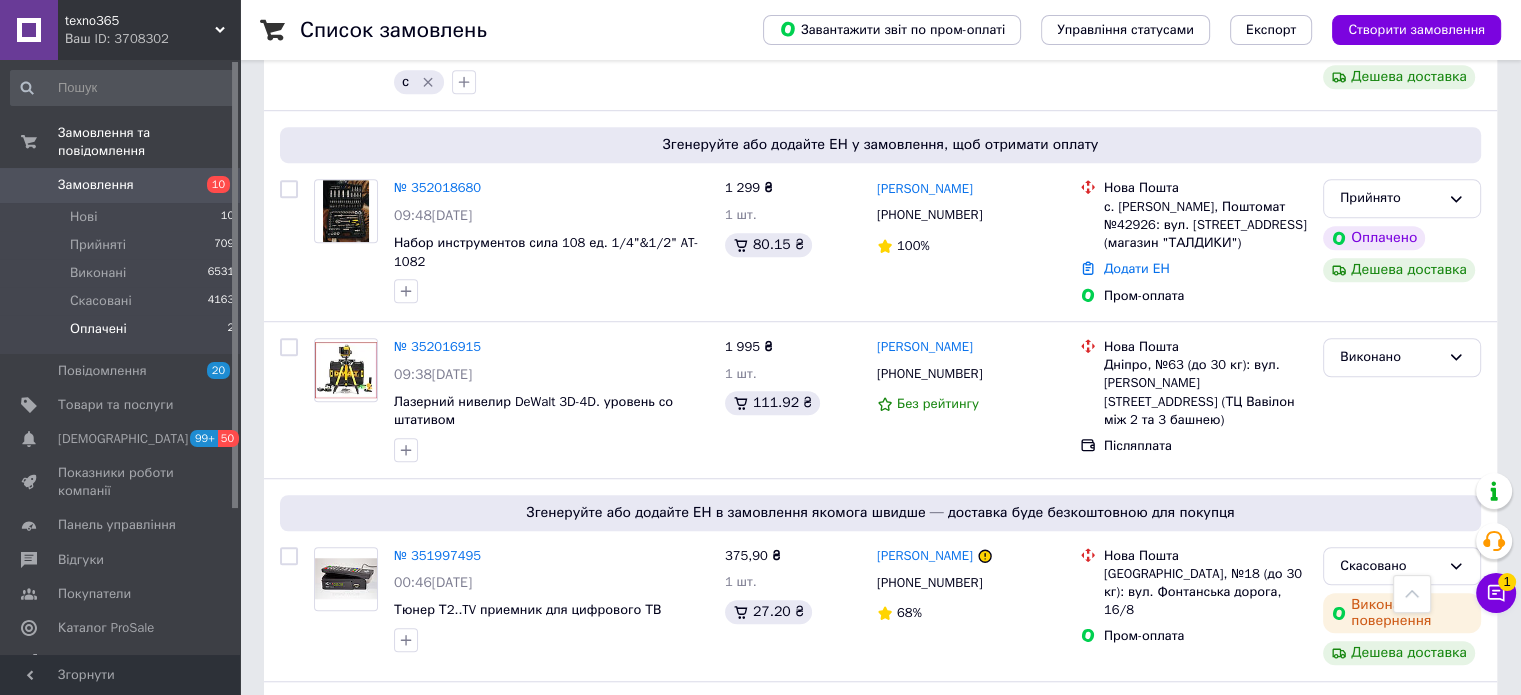 click on "Оплачені 2" at bounding box center [123, 334] 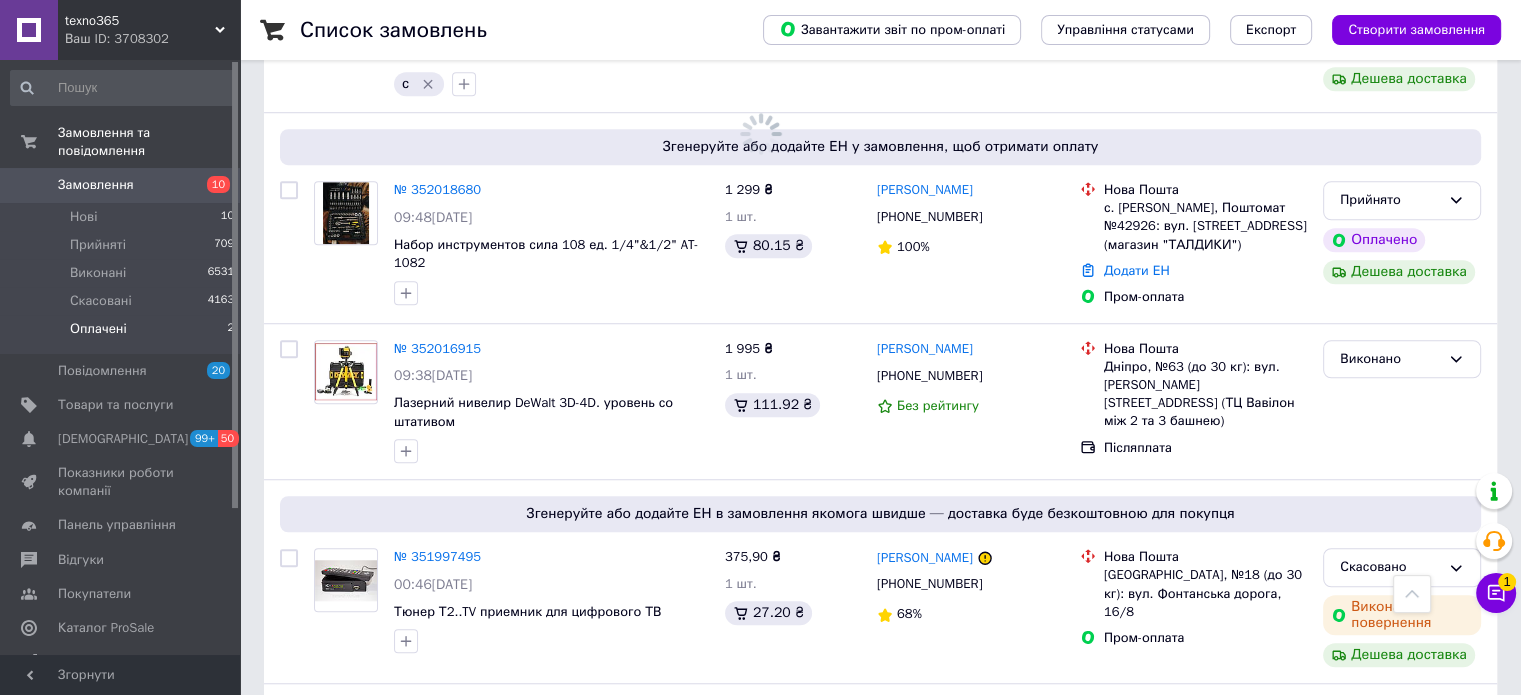 scroll, scrollTop: 0, scrollLeft: 0, axis: both 